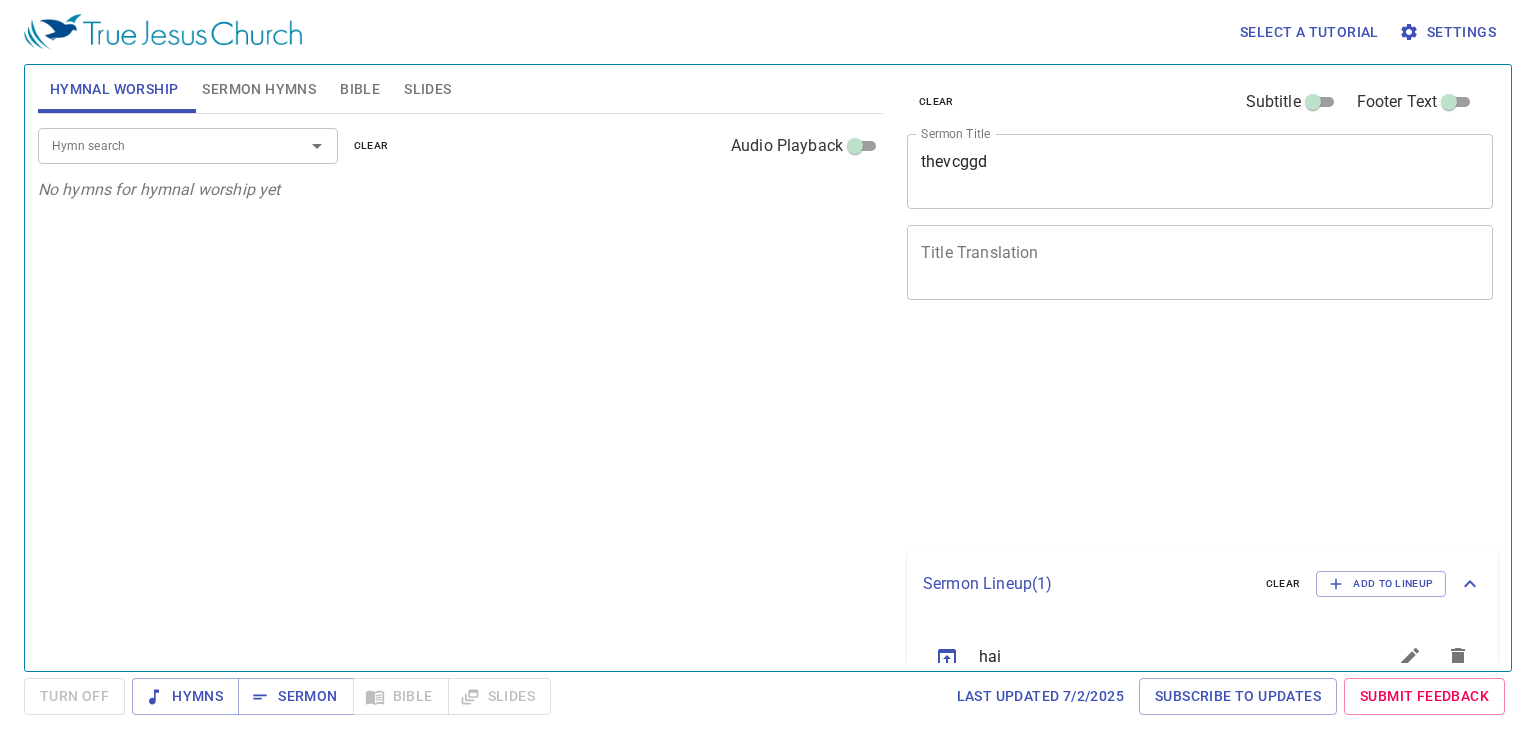 scroll, scrollTop: 0, scrollLeft: 0, axis: both 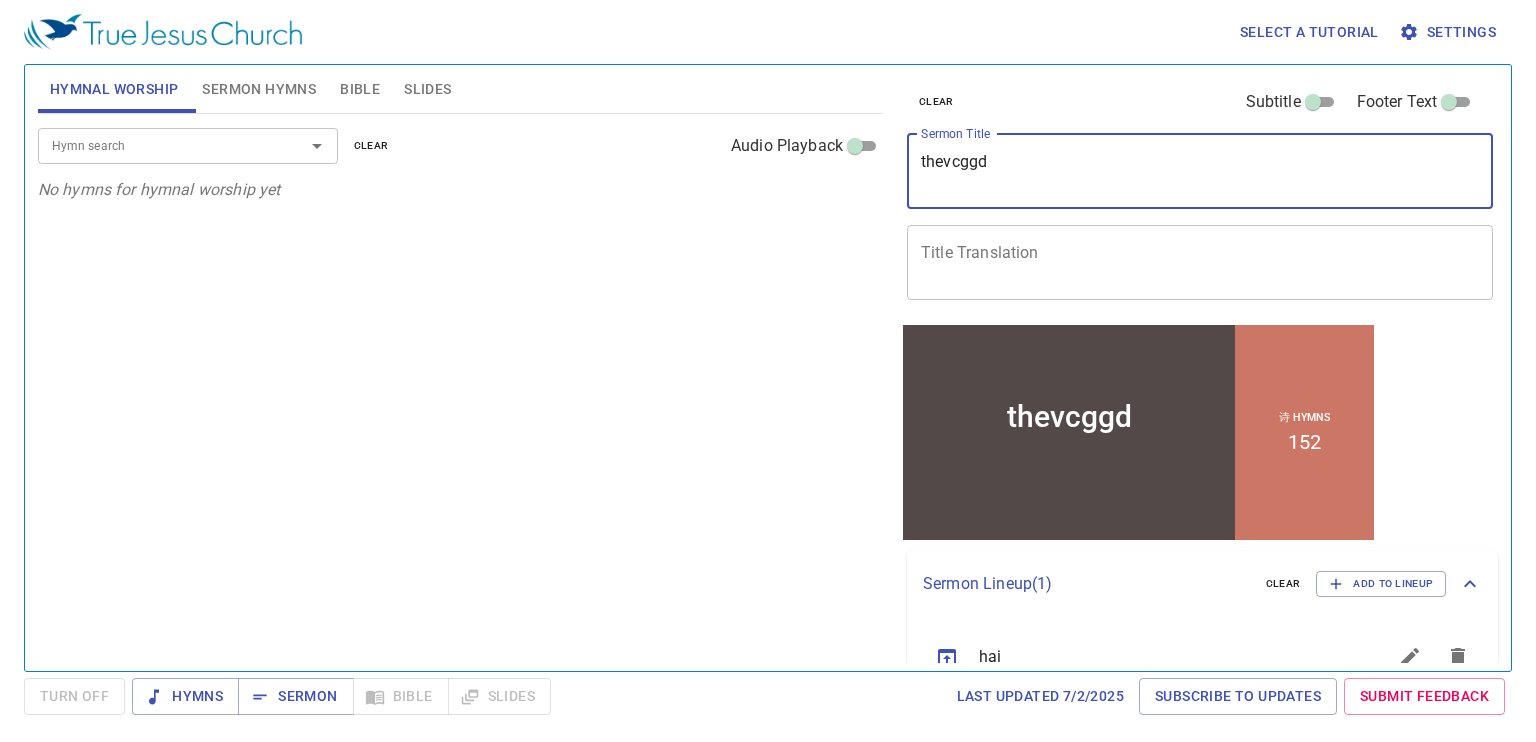 click on "thevcggd" at bounding box center [1200, 171] 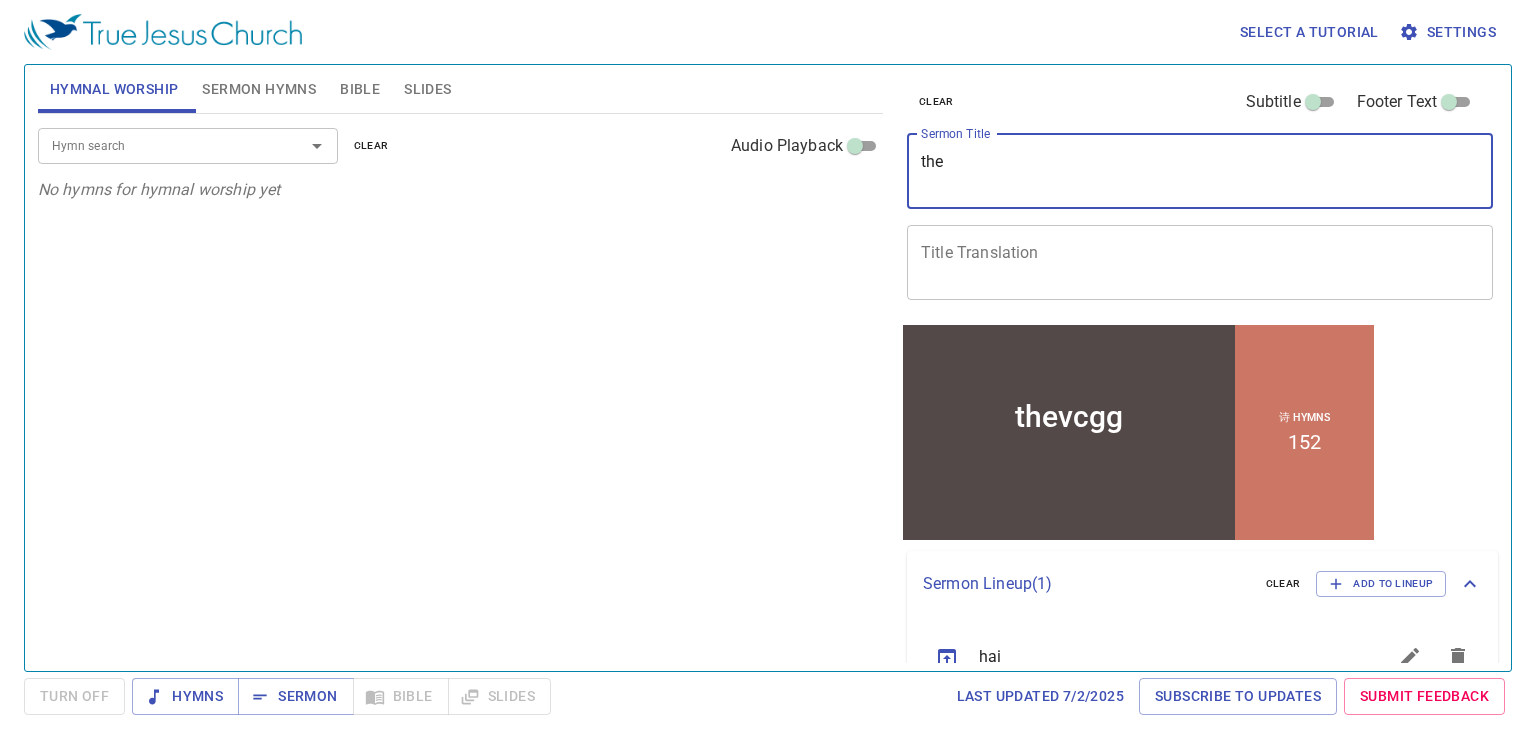 type on "th" 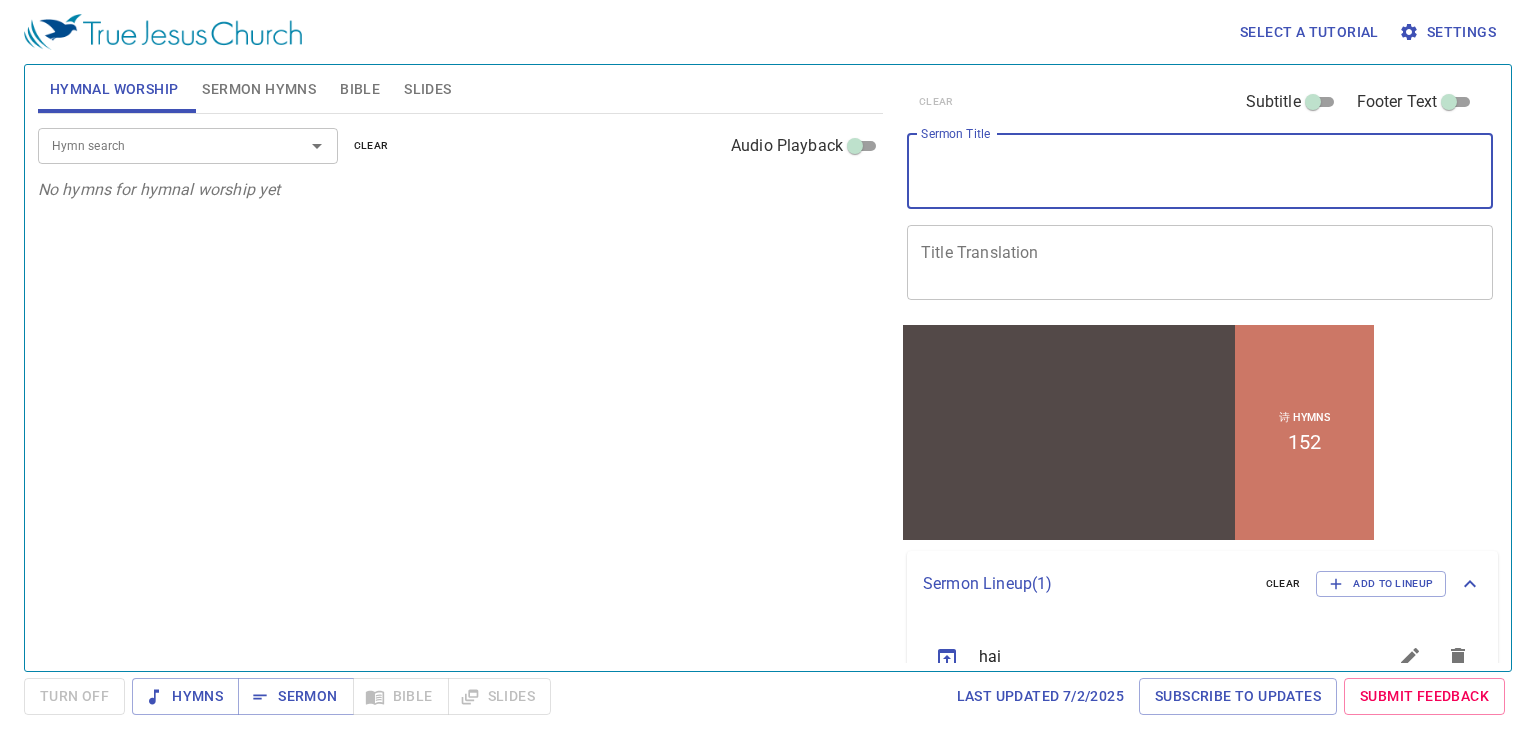 type 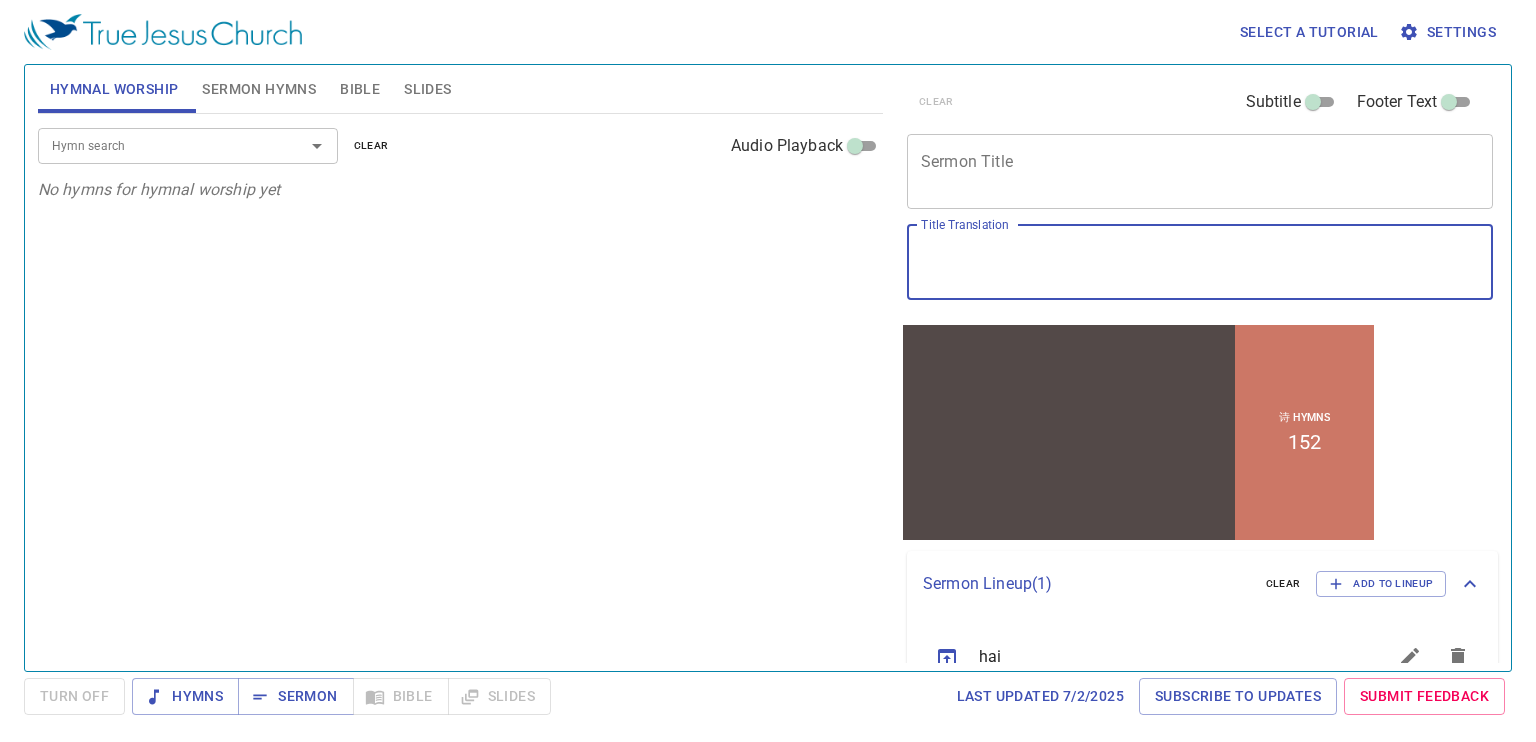 click on "Title Translation" at bounding box center (1200, 262) 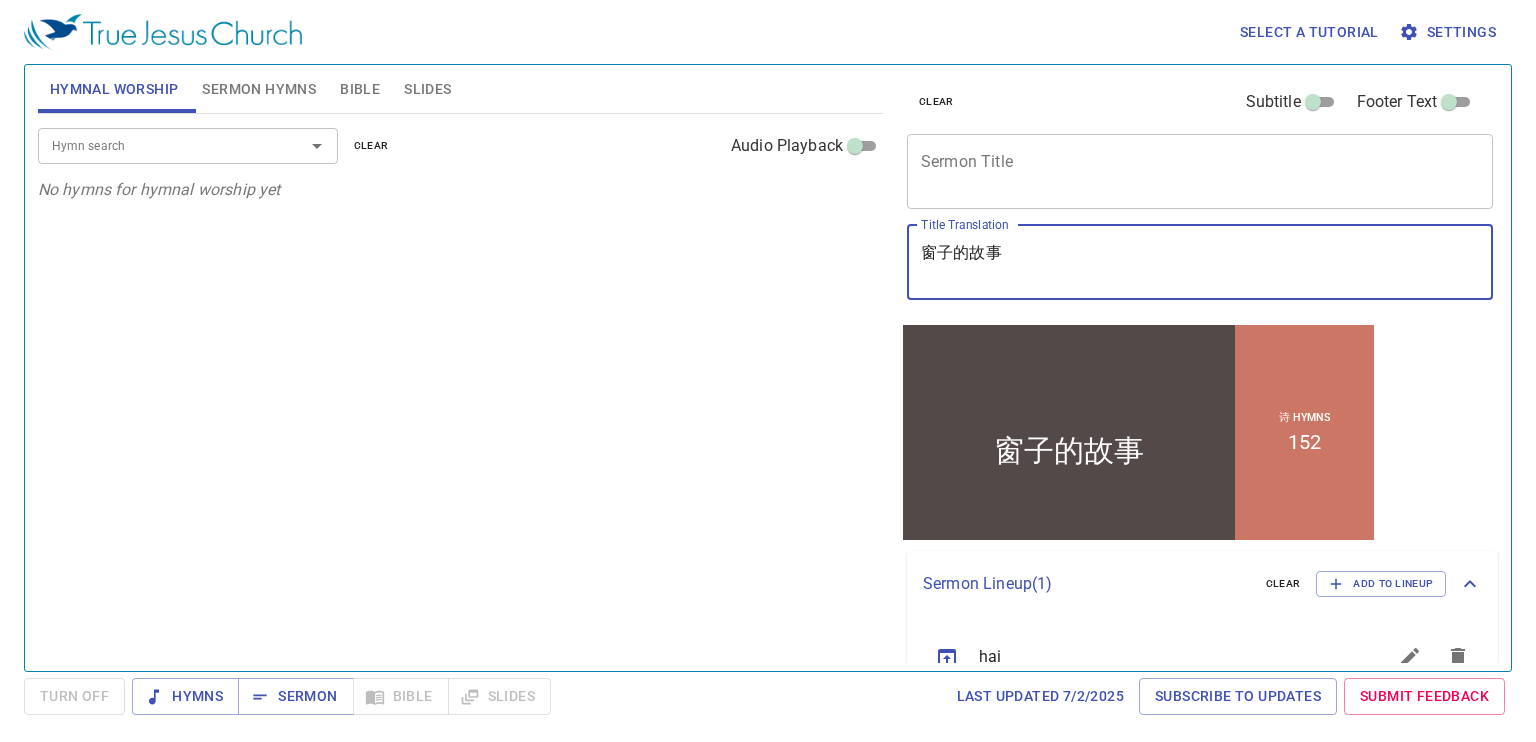 type on "窗子的故事" 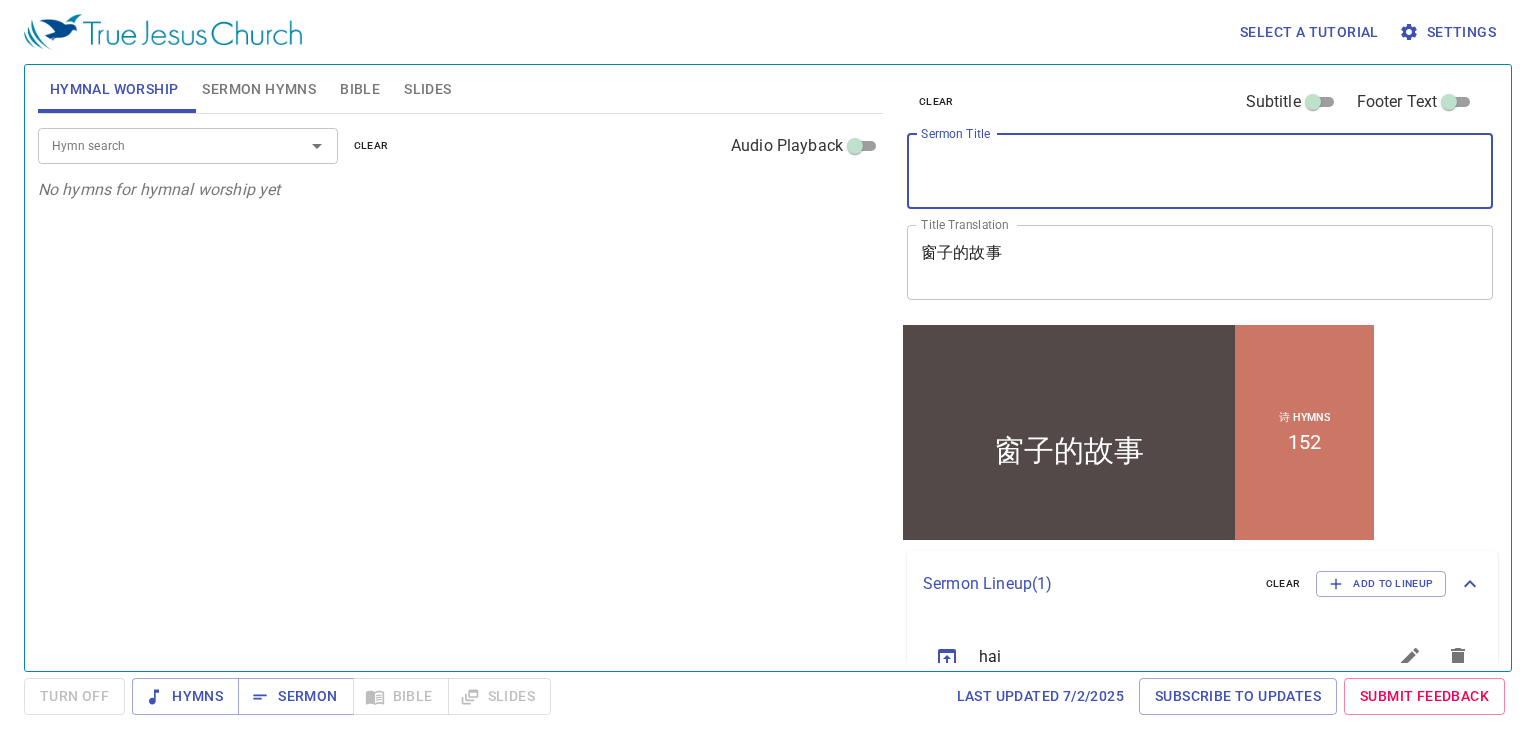 click on "Sermon Title" at bounding box center [1200, 171] 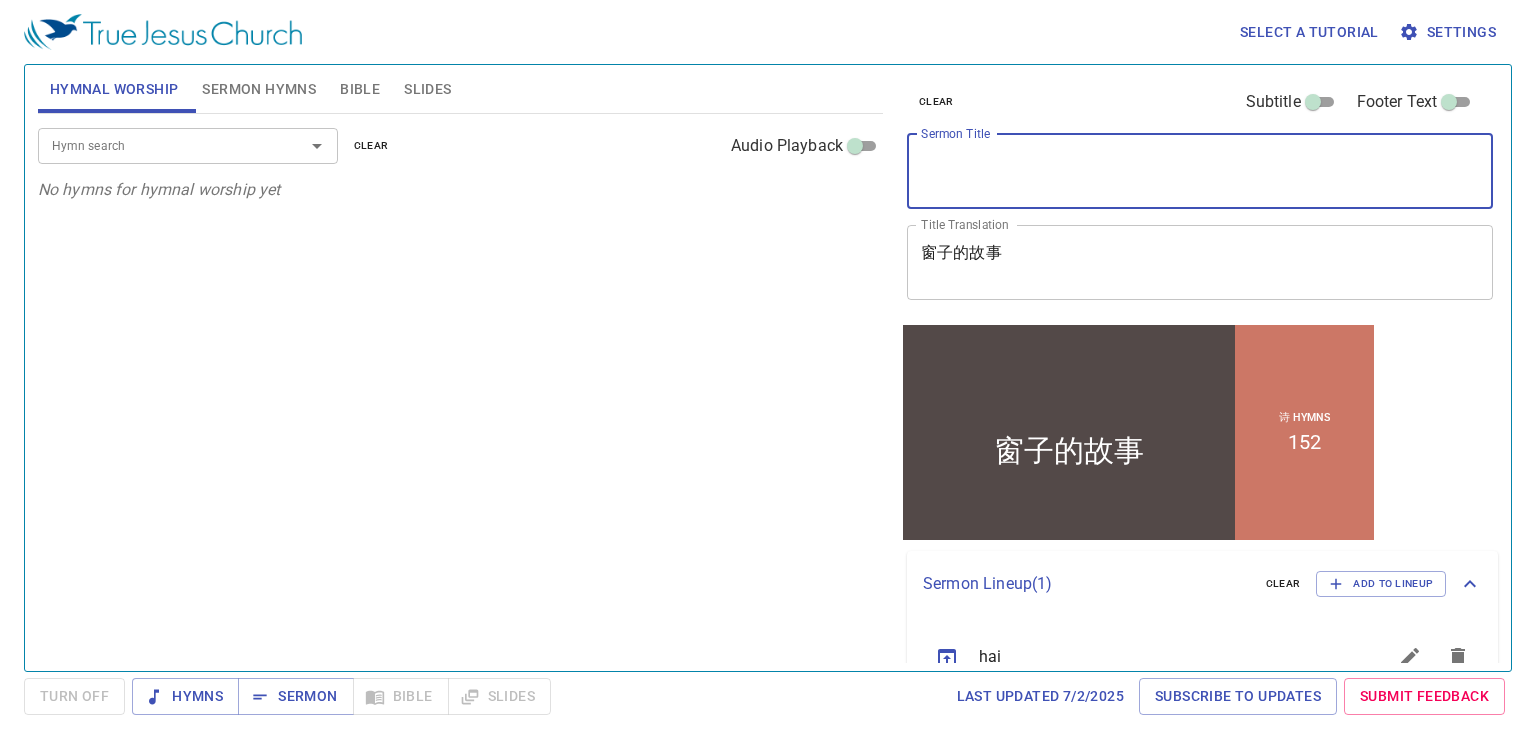 click on "Hymn search" at bounding box center (188, 145) 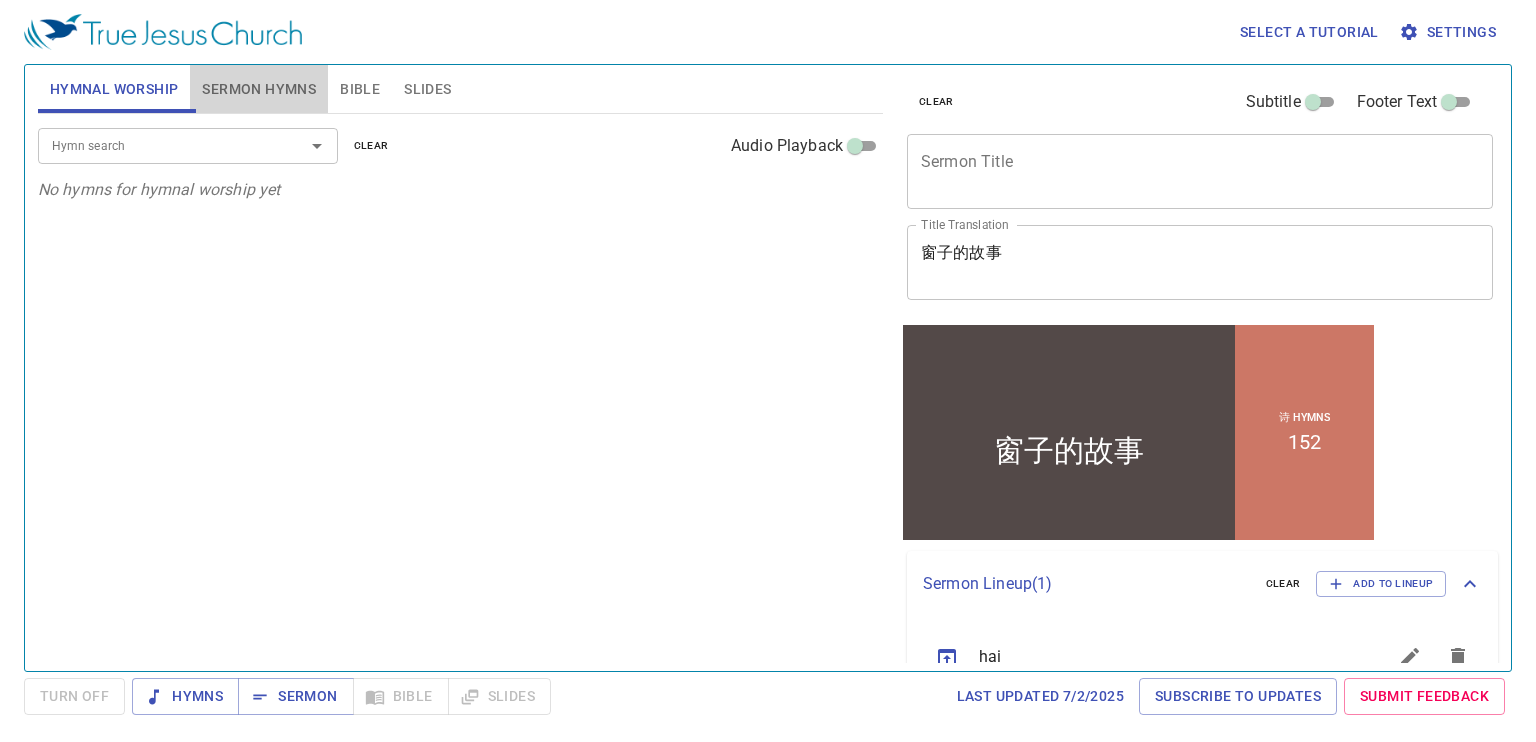 click on "Sermon Hymns" at bounding box center (259, 89) 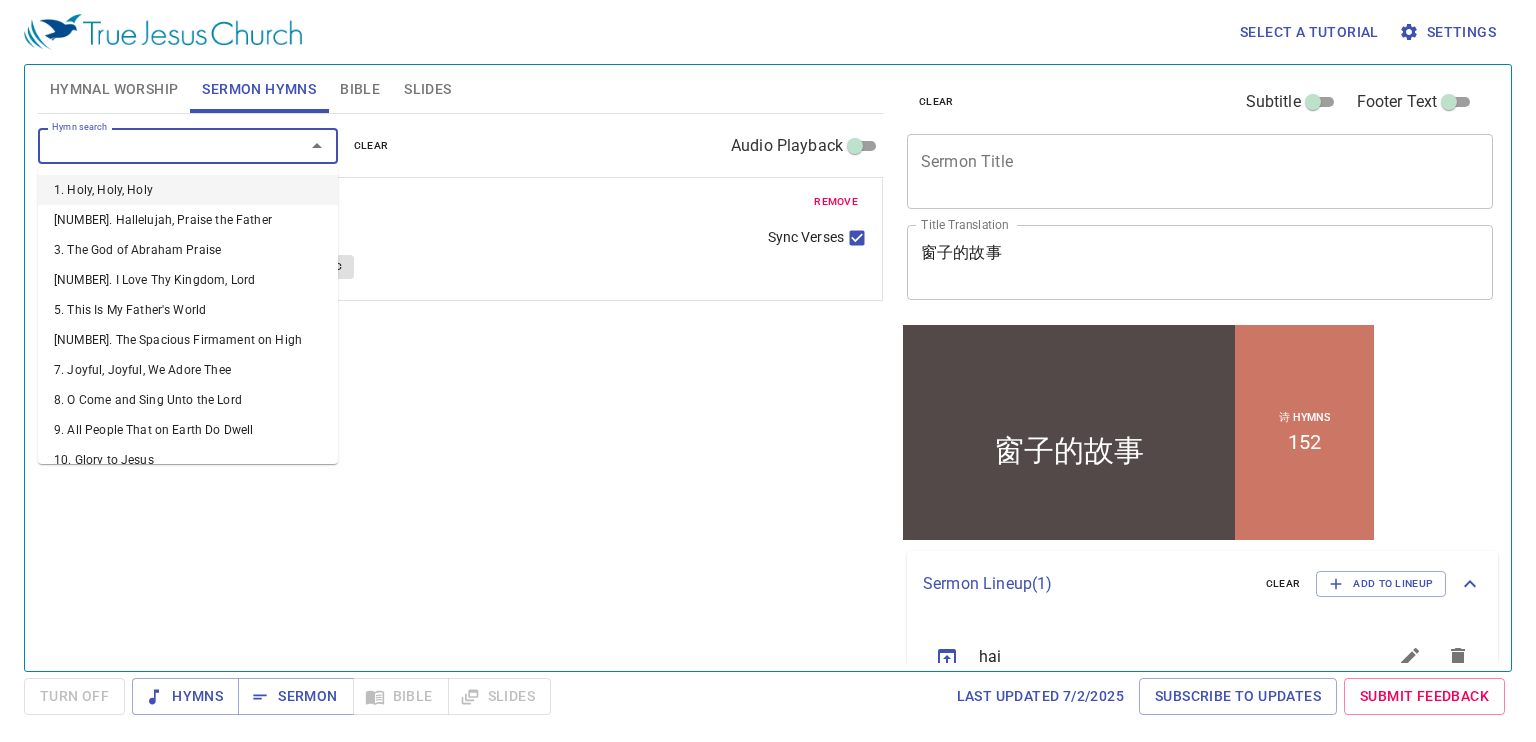 click on "Hymn search" at bounding box center (158, 145) 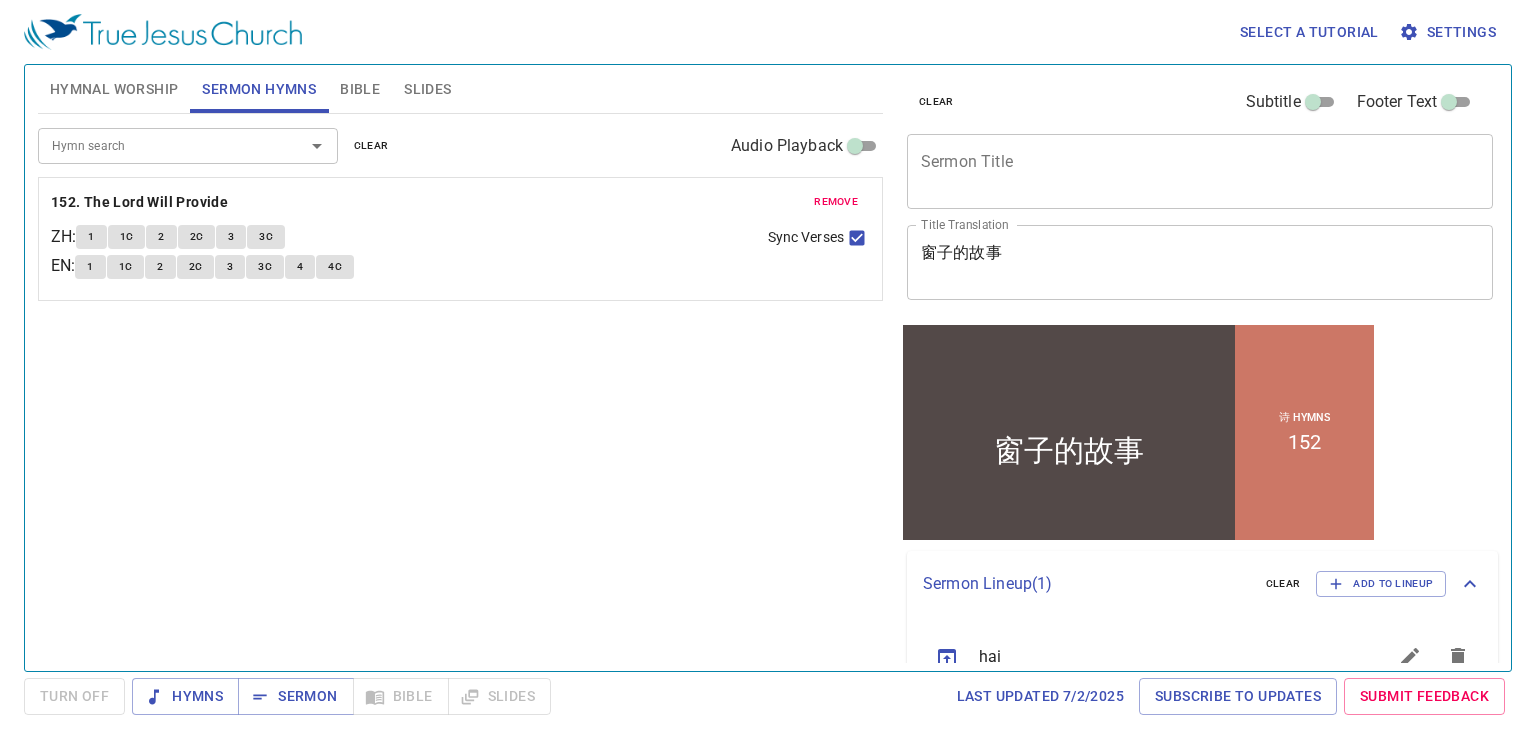 click on "Hymn search Hymn search   clear Audio Playback remove 152. The Lord Will Provide   ZH :   1 1C 2 2C 3 3C EN :   1 1C 2 2C 3 3C 4 4C Sync Verses" at bounding box center [460, 384] 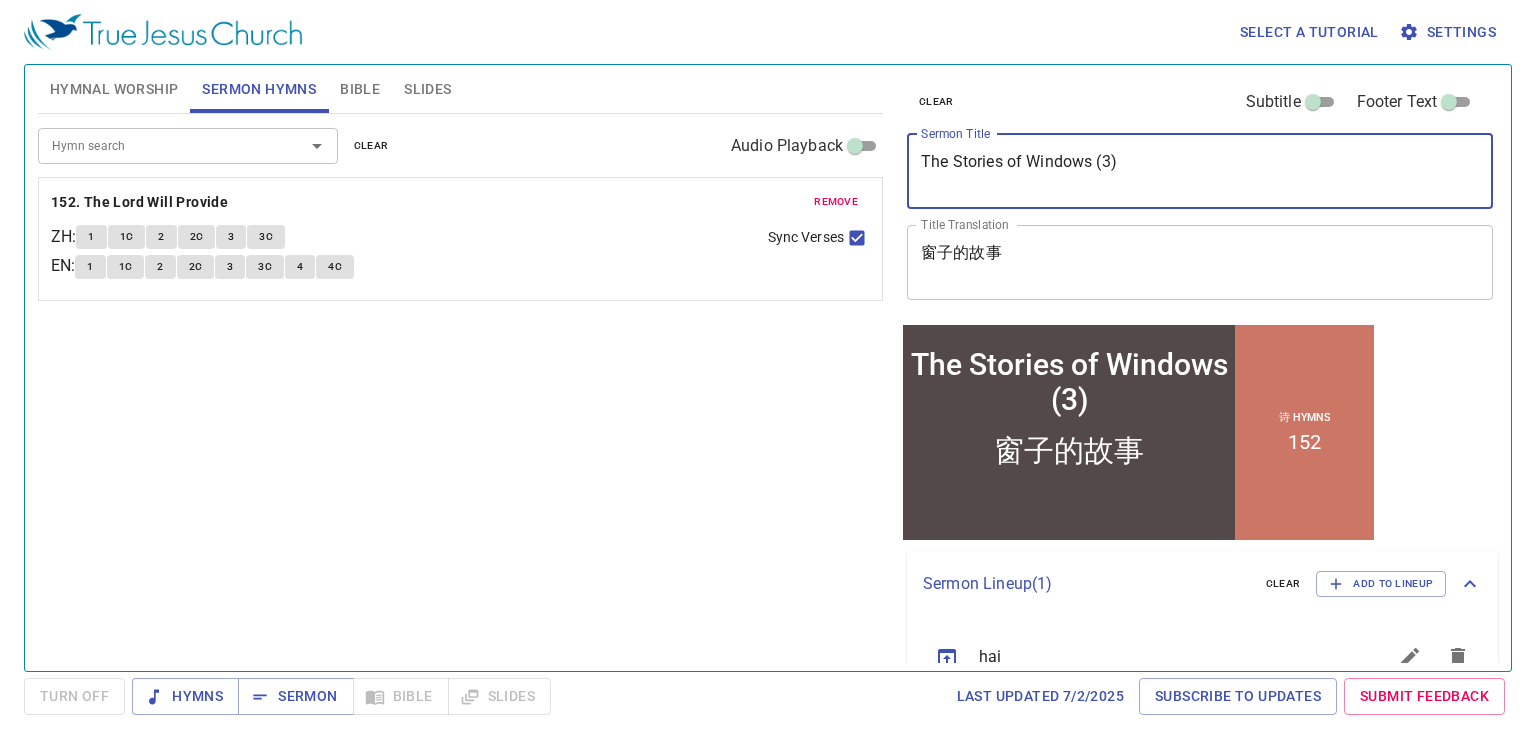 type on "The Stories of Windows (3)" 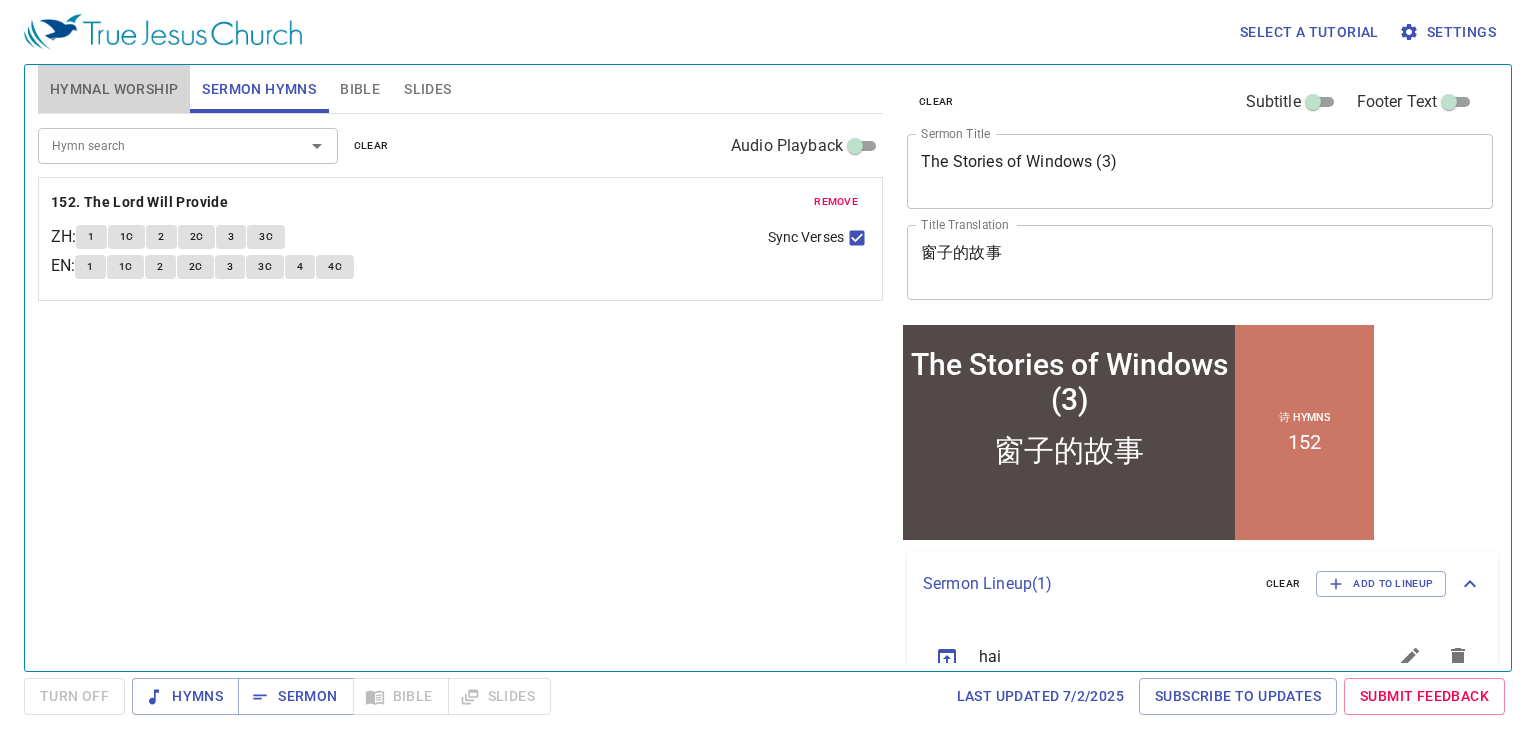 click on "Hymnal Worship" at bounding box center (114, 89) 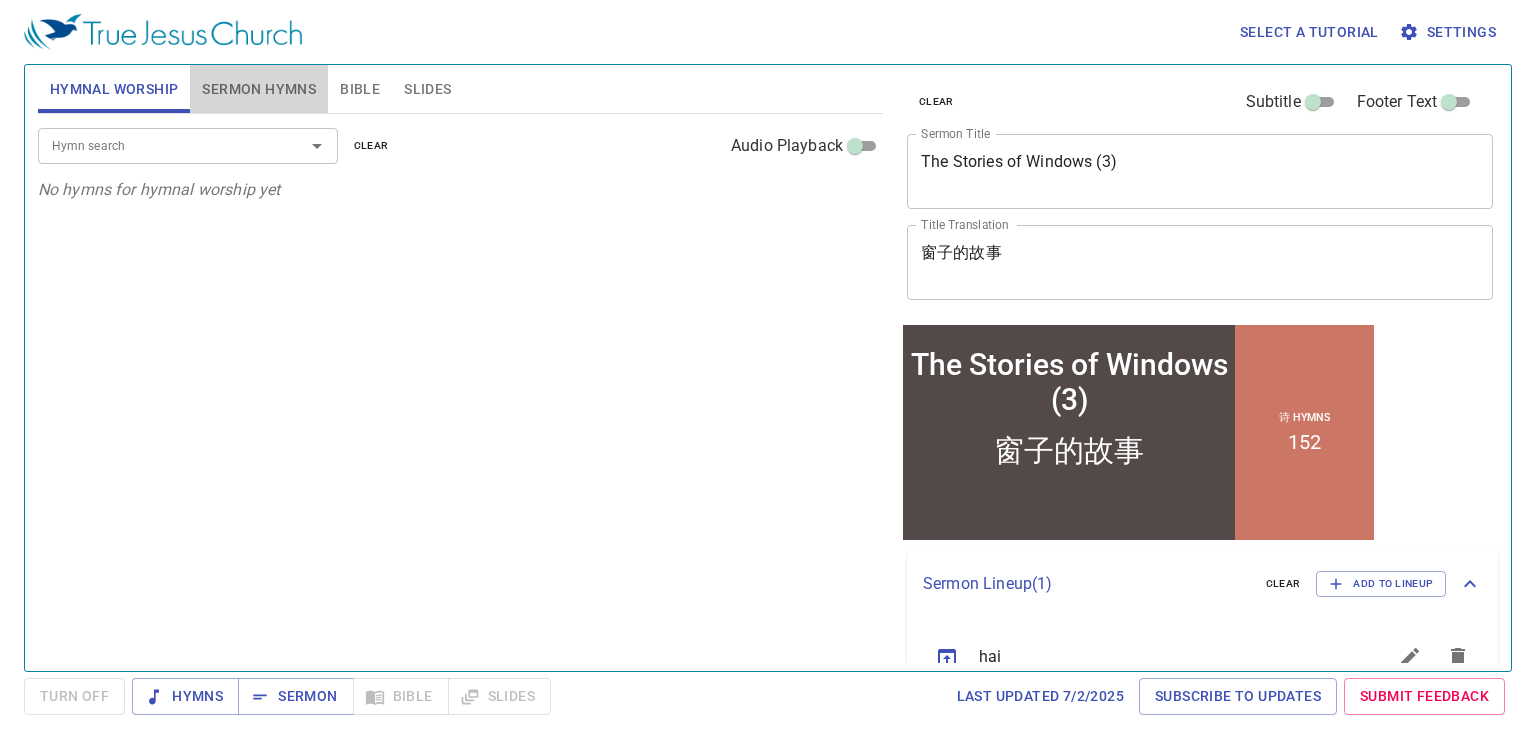 click on "Sermon Hymns" at bounding box center [259, 89] 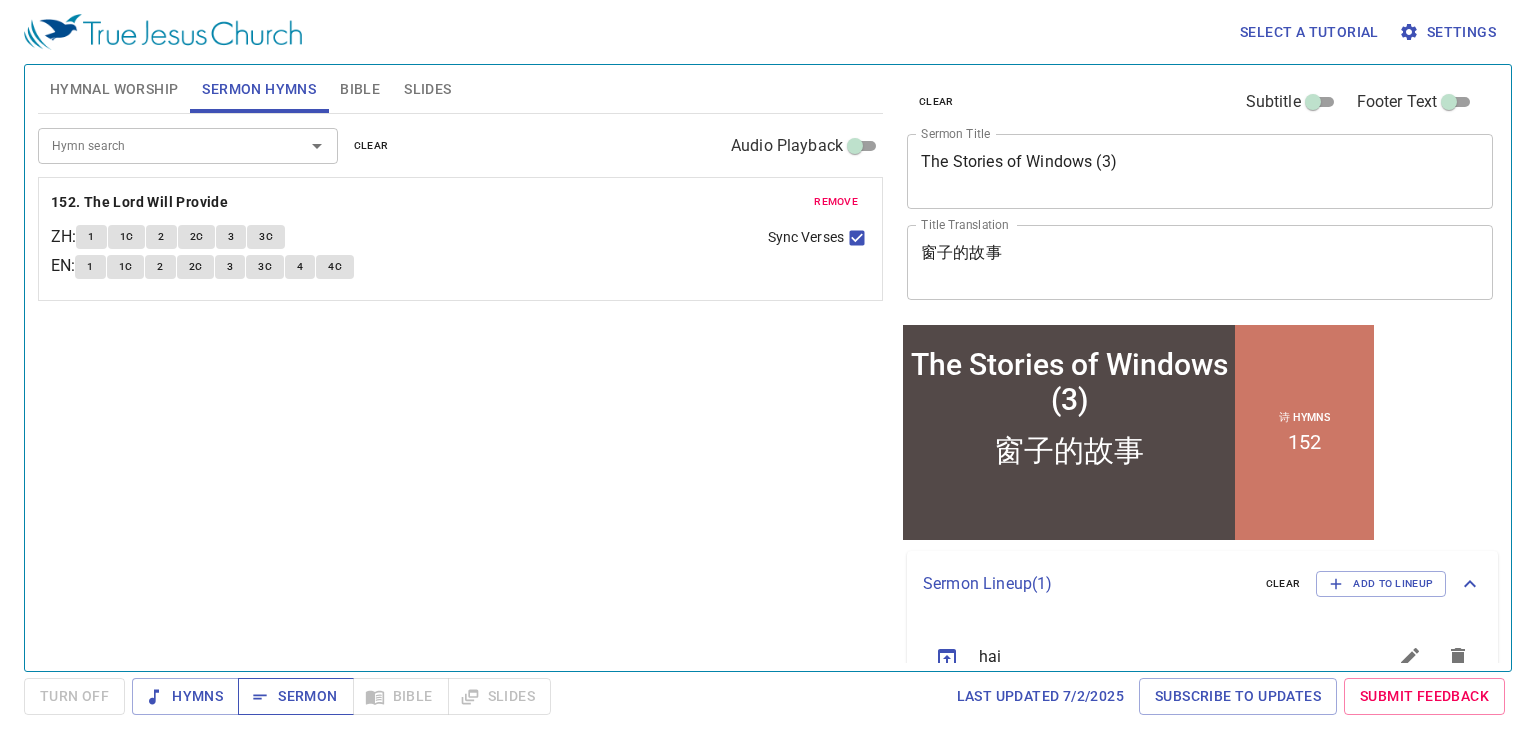 click on "Sermon" at bounding box center (185, 696) 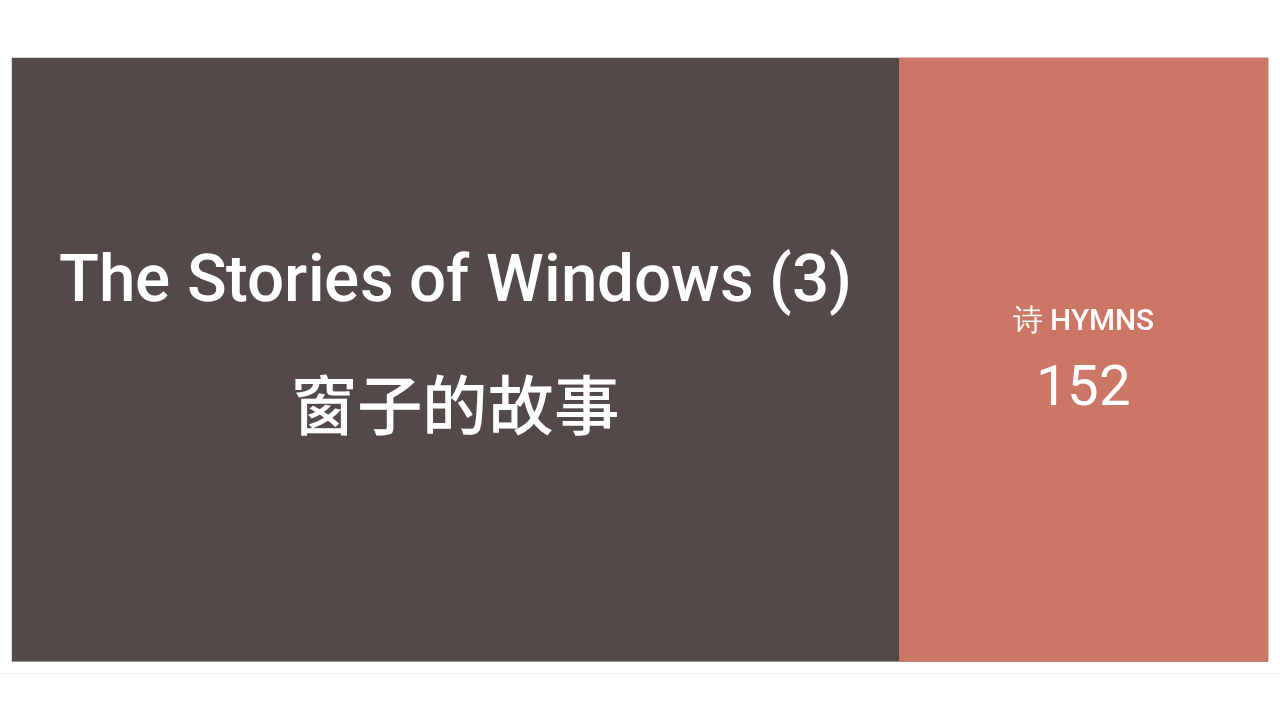 scroll, scrollTop: 0, scrollLeft: 0, axis: both 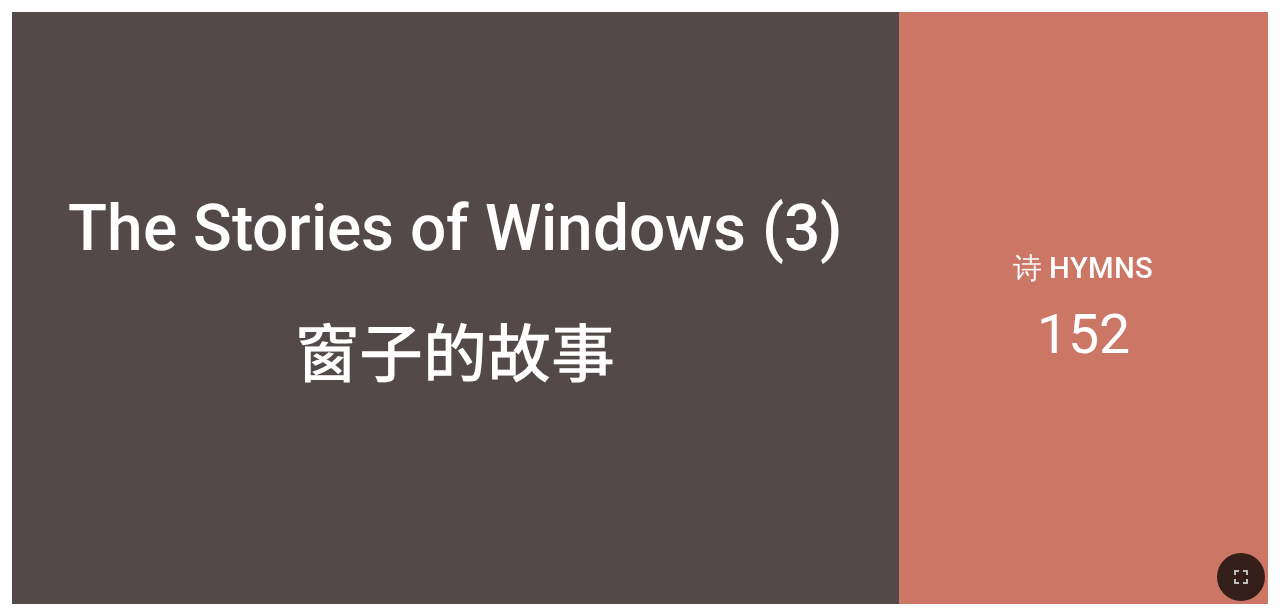 click at bounding box center [640, 576] 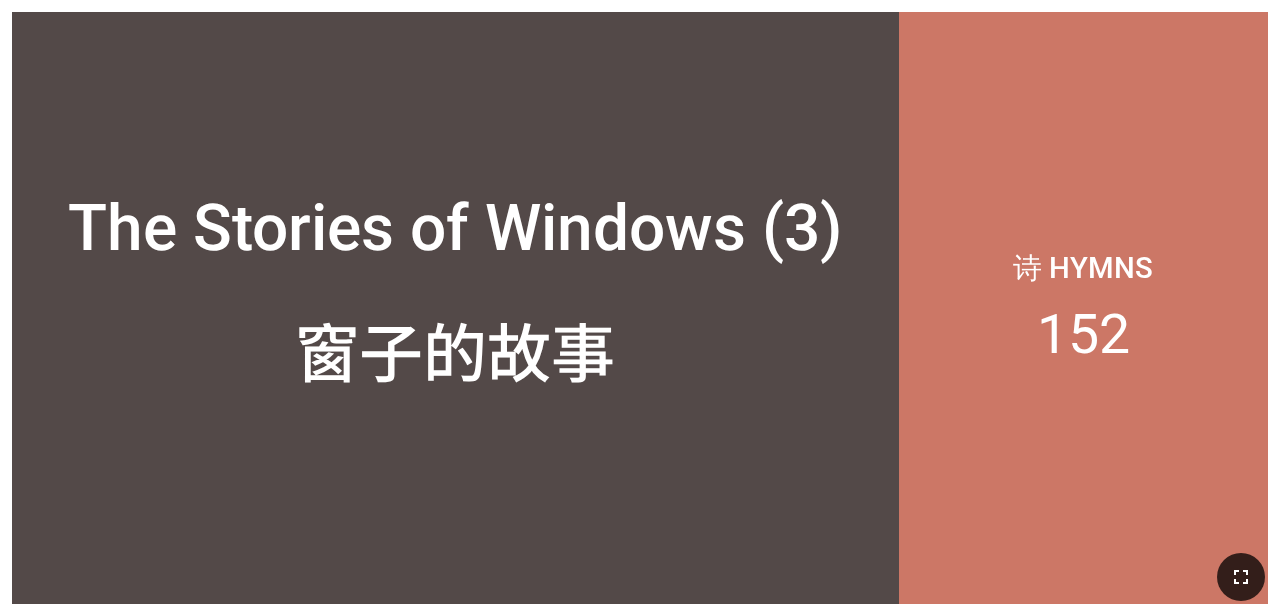 click at bounding box center (1241, 577) 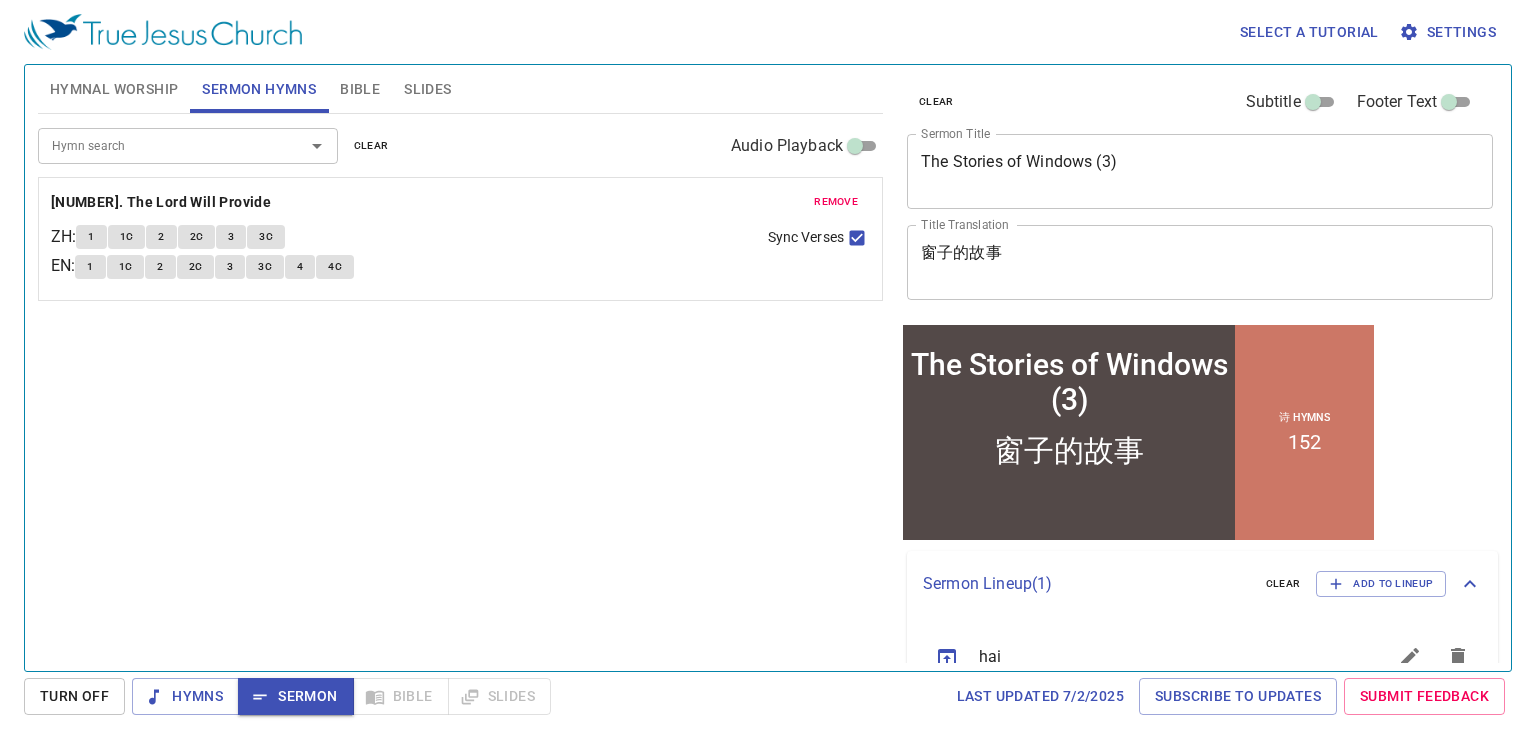 scroll, scrollTop: 0, scrollLeft: 0, axis: both 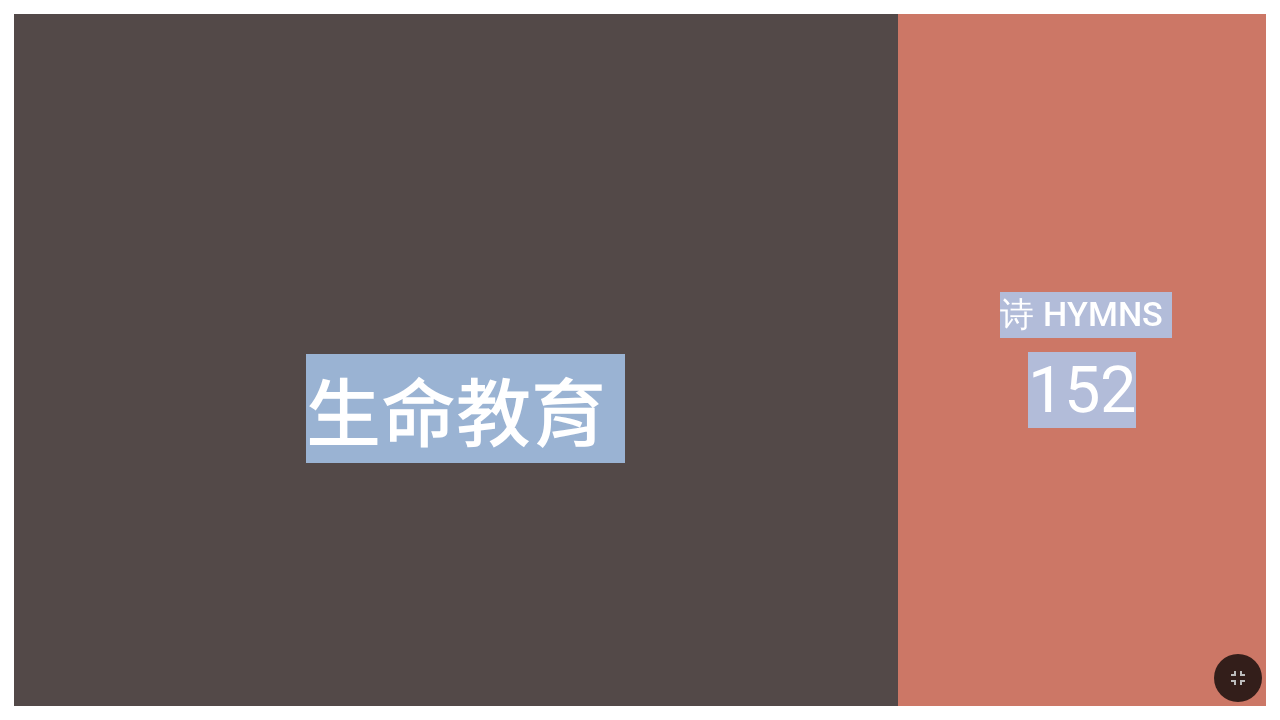 drag, startPoint x: 336, startPoint y: 507, endPoint x: 494, endPoint y: 714, distance: 260.4093 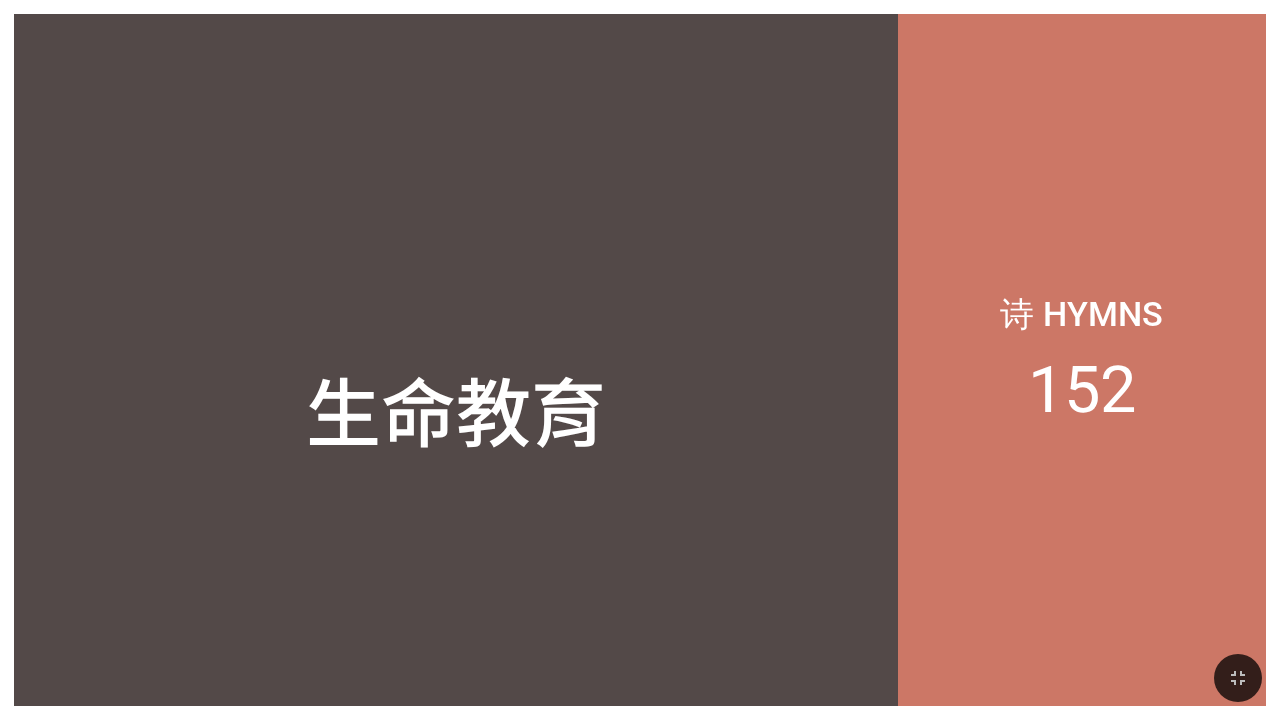 click at bounding box center (640, 678) 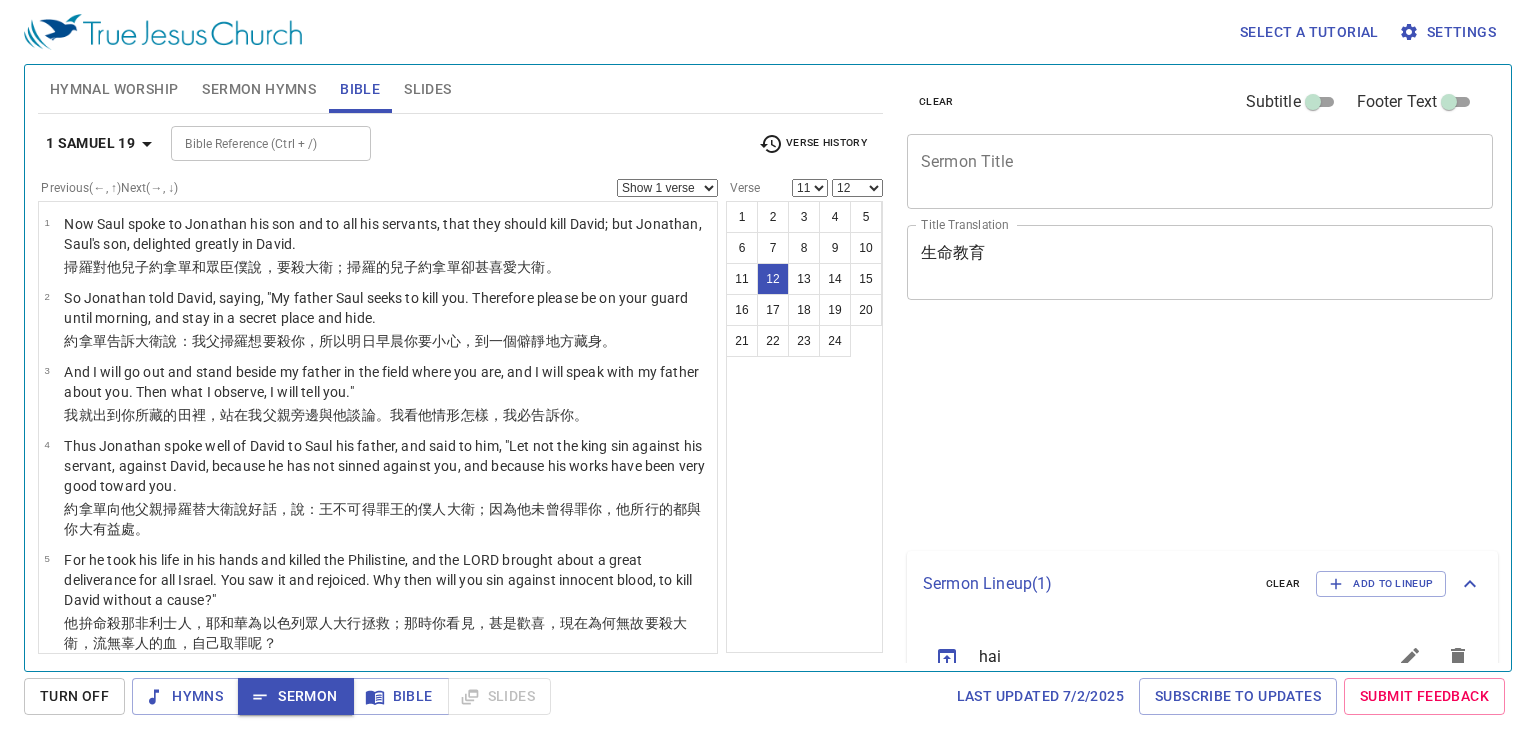 scroll, scrollTop: 0, scrollLeft: 0, axis: both 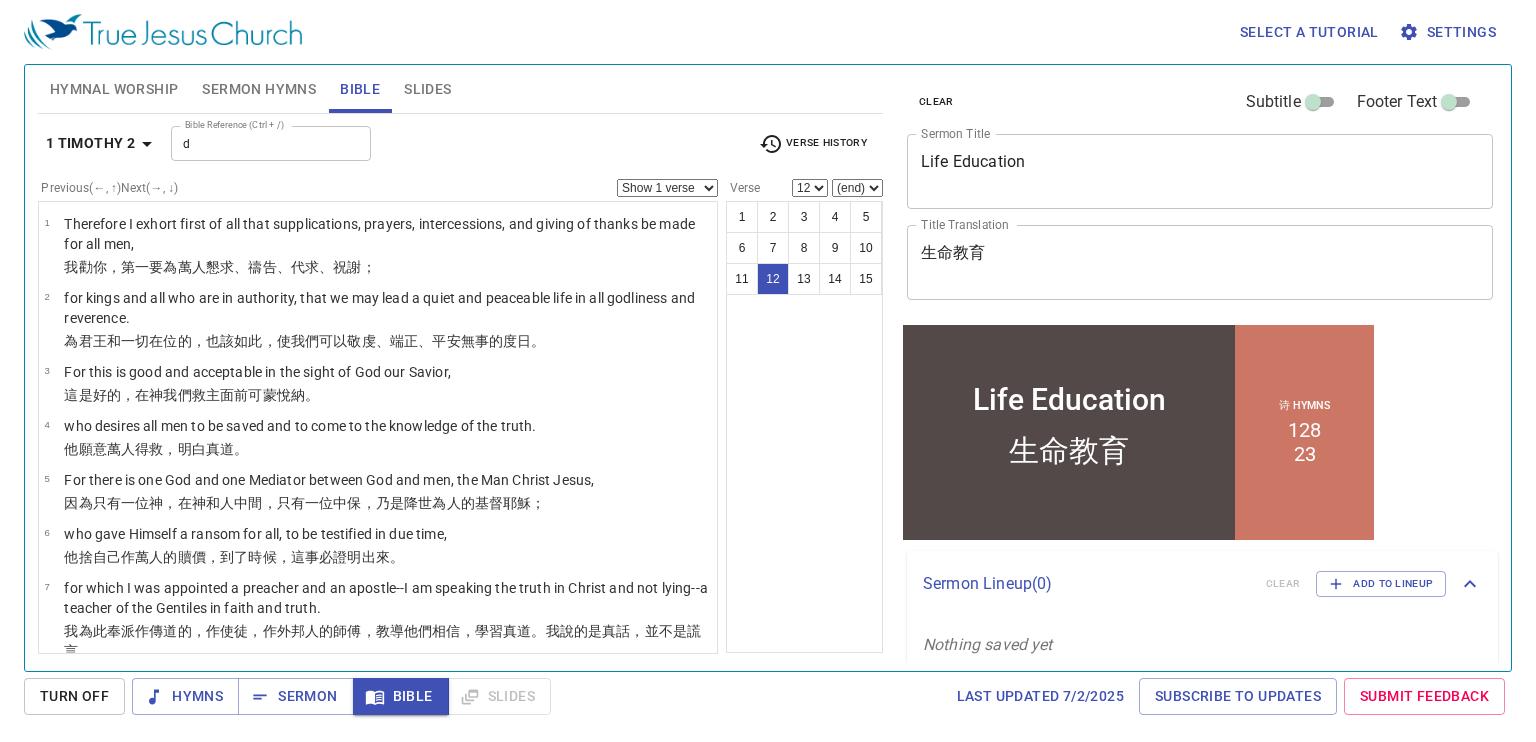 click on "1 Timothy 2 Bible Reference (Ctrl + /) d Bible Reference (Ctrl + /)   Verse History   Previous  (←, ↑)     Next  (→, ↓) Show 1 verse Show 2 verses Show 3 verses Show 4 verses Show 5 verses 1 Therefore I exhort first of all that supplications, prayers, intercessions, and giving of thanks be made for all men,   我勸 你，第一 要 為 萬 人 懇求 、禱告 、代求 、祝謝 ； 2 for kings and all who are in authority, that we may lead a quiet and peaceable life in all godliness and reverence.   為 君王 和 一切 在位的 ，也該如此，使 我們可以敬虔 、端正 、平安 無事 的度日 。 3 For this is good and acceptable in the sight of God our Savior,   這 是好的 ，在神 我們 救主 面前 可蒙悅納 。 4 who desires all men to be saved and to come to the knowledge of the truth.   他 願意 萬 人 得救 ，明白 真道 。 5 For there is one God and one Mediator between God and men, the Man Christ Jesus,   因為 只有一位 神 ，在神 和 人 ；" at bounding box center (460, 384) 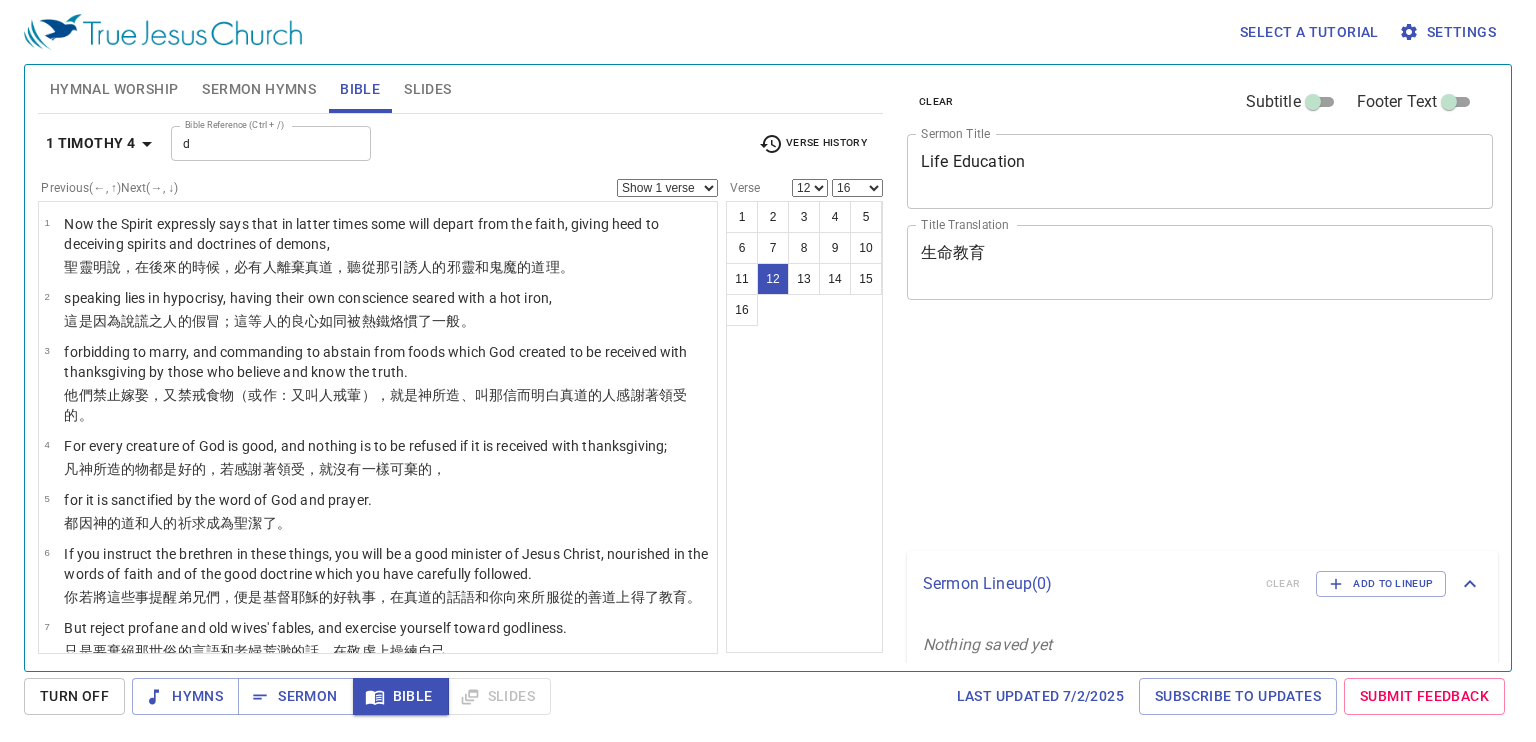 scroll, scrollTop: 0, scrollLeft: 0, axis: both 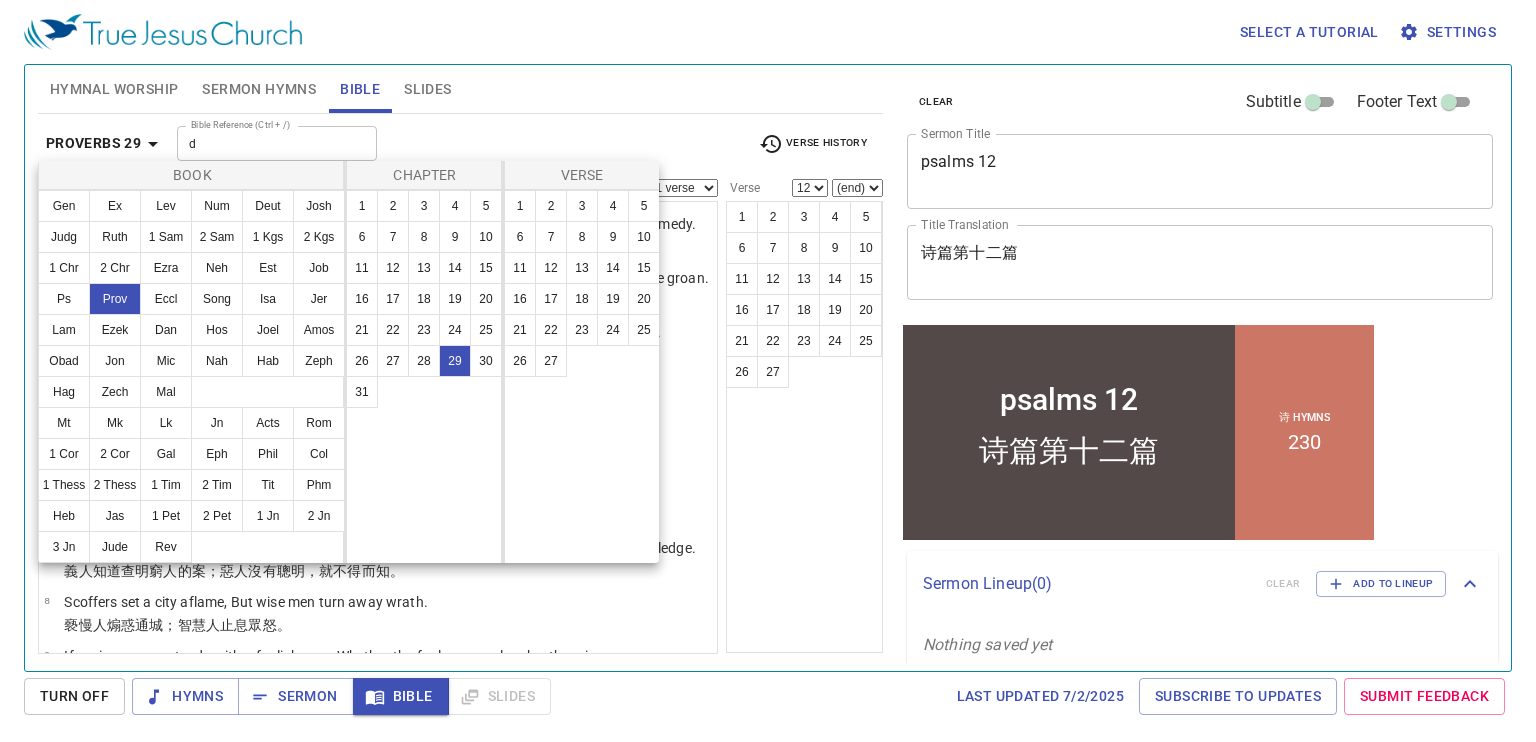 click on "2" at bounding box center [551, 206] 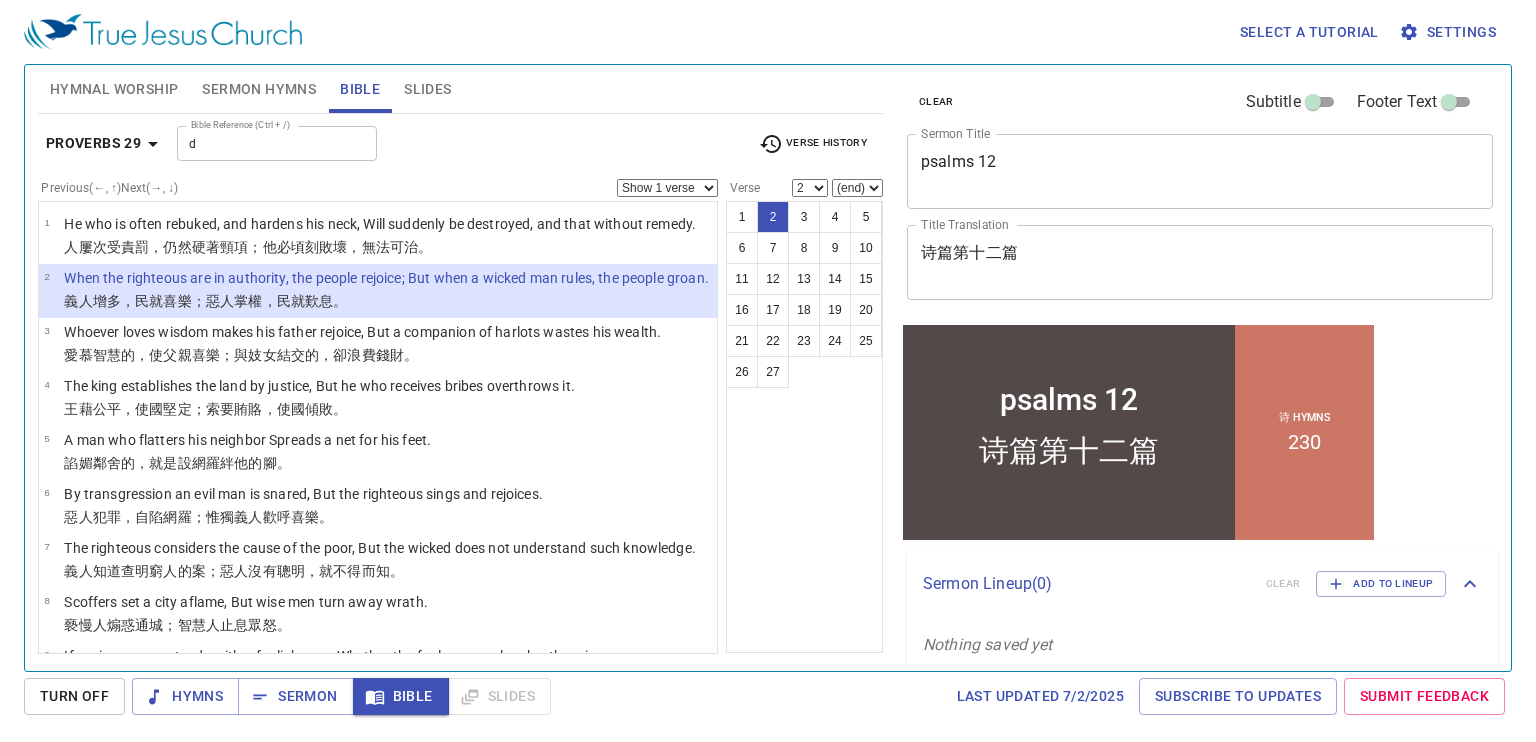 scroll, scrollTop: 17, scrollLeft: 0, axis: vertical 